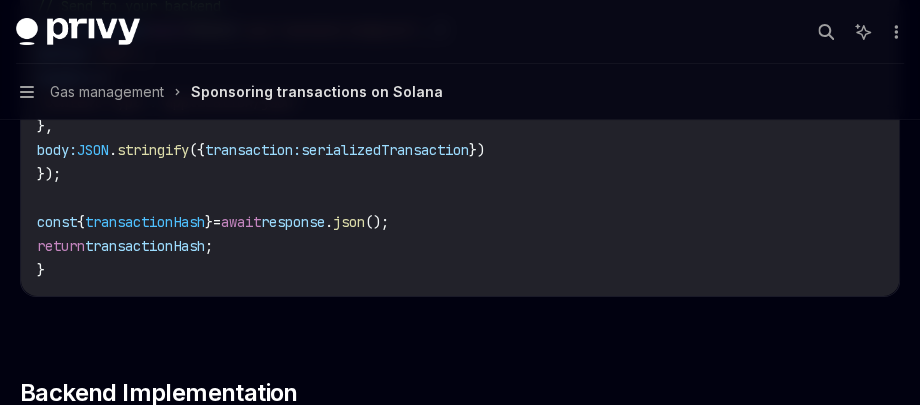 scroll, scrollTop: 2959, scrollLeft: 0, axis: vertical 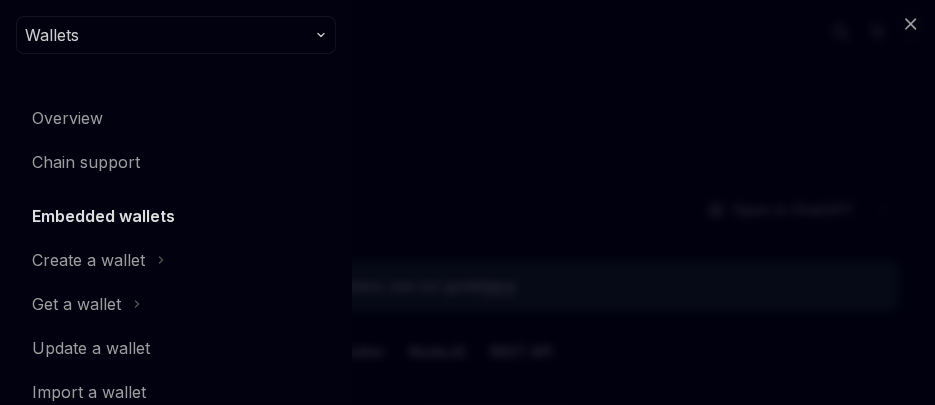 click on "Close navigation Wallets   Overview Chain support Embedded wallets Create a wallet Get a wallet Update a wallet Import a wallet Export a wallet Using wallets Ethereum Solana Sign a message Send a transaction Sign a transaction Integrating with @solana/web3.js Other chains EVM smart wallets UI components Whitelabel Enabling access to user wallets Overview Quickstart Configure session signers Add session signers Remove session signers Use session signers Use cases Funding Overview Methods Configuring funding methods Prompting users to fund Gas and asset management Overview Assets Gas management Global wallets Overview Launch your global wallet Integrate a global wallet" at bounding box center [467, 202] 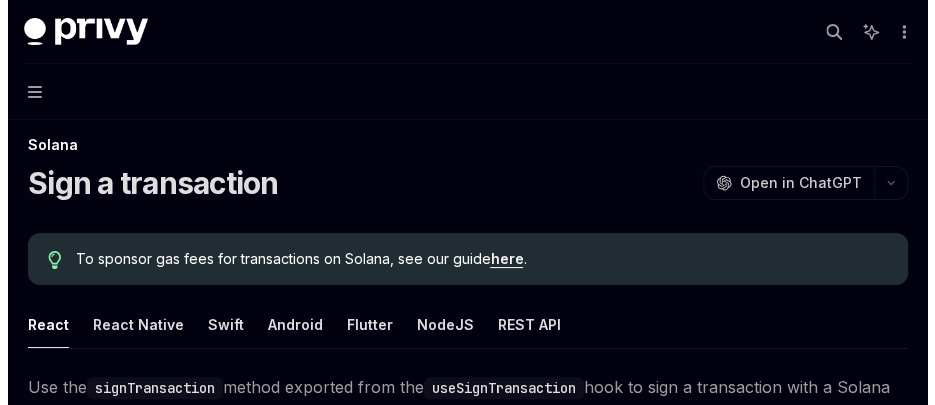 scroll, scrollTop: 0, scrollLeft: 0, axis: both 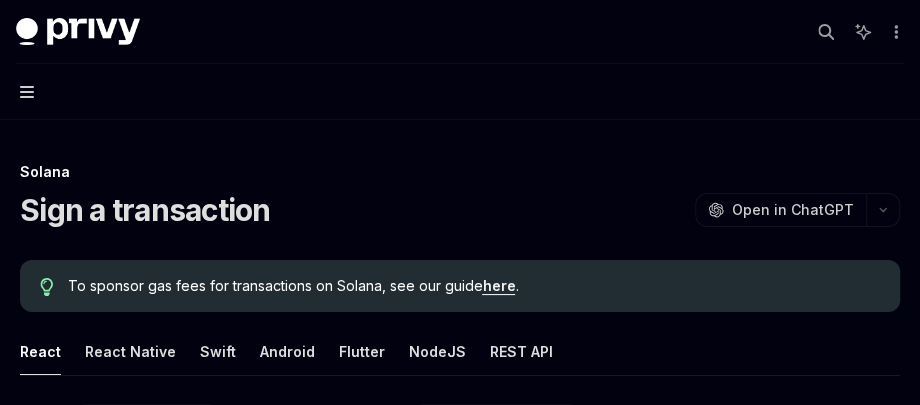 click 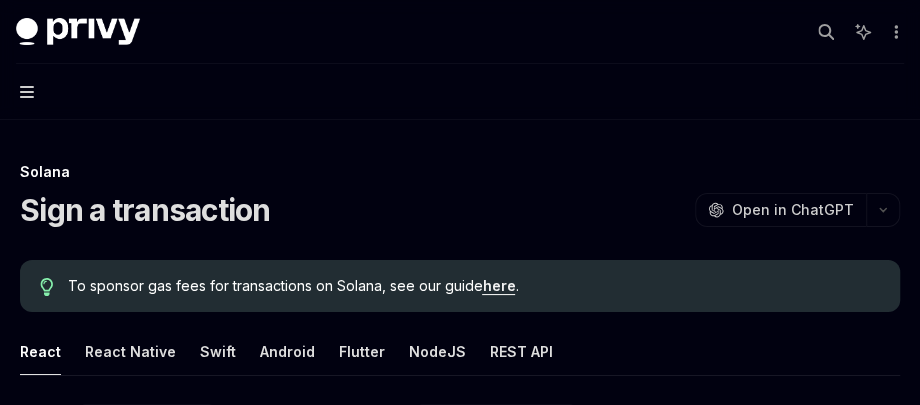 type on "*" 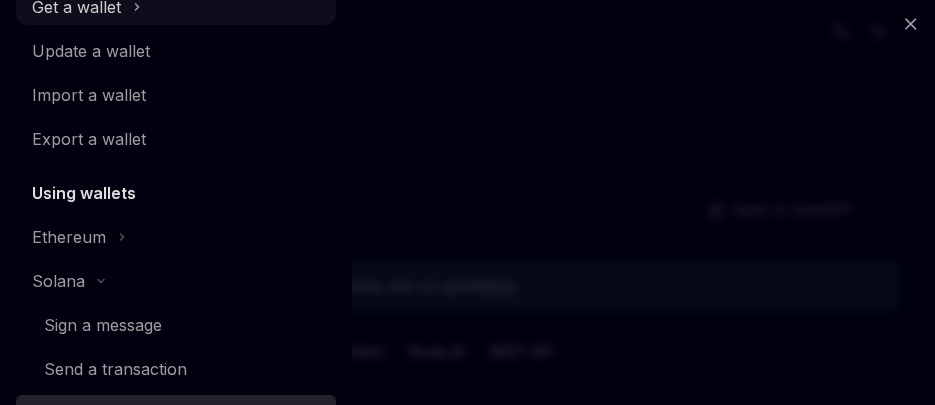 scroll, scrollTop: 469, scrollLeft: 0, axis: vertical 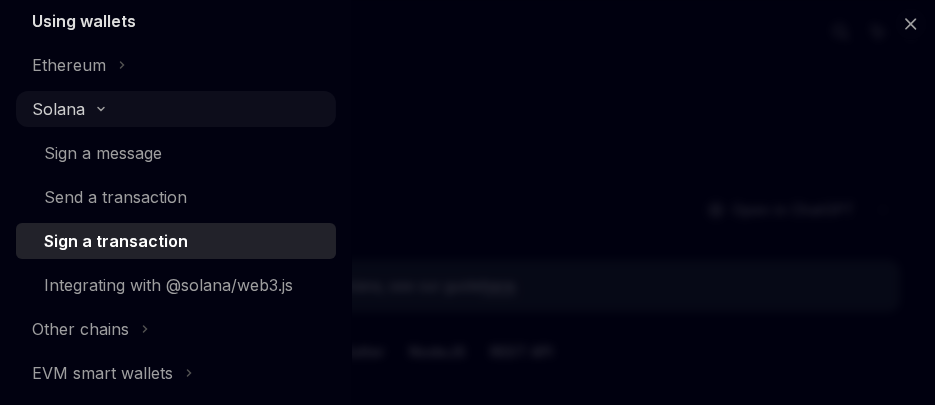 click on "Solana" at bounding box center [76, -165] 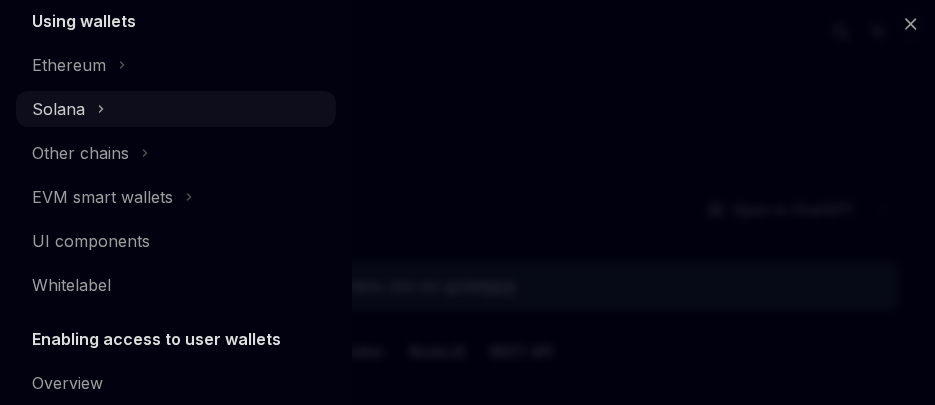 click on "Solana" at bounding box center (76, -165) 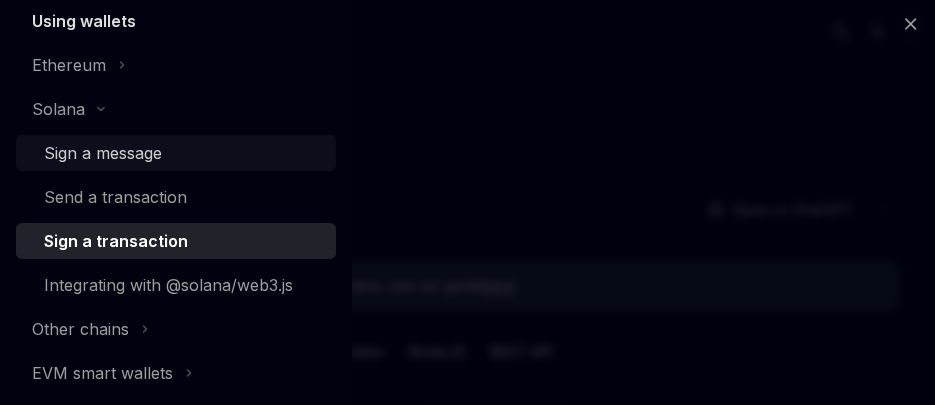 click on "Sign a message" at bounding box center [103, 153] 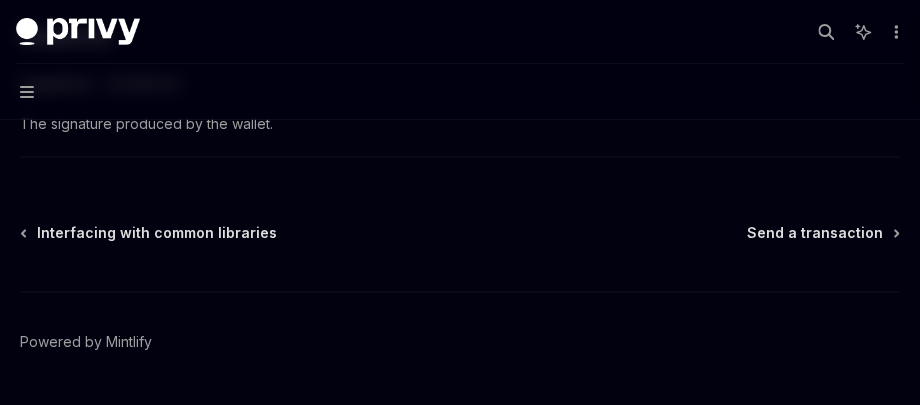 scroll, scrollTop: 1129, scrollLeft: 0, axis: vertical 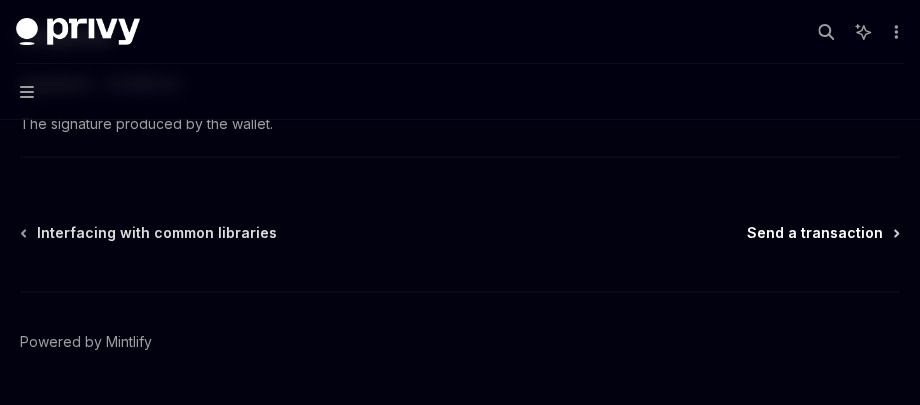 click on "Send a transaction" at bounding box center [815, 233] 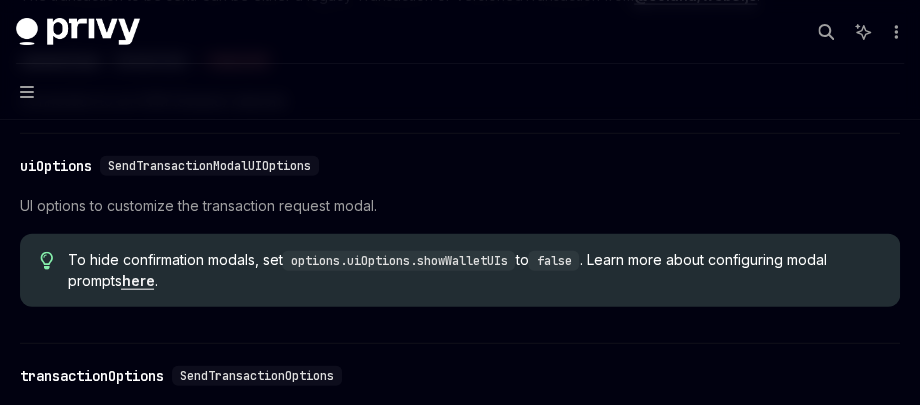 scroll, scrollTop: 1843, scrollLeft: 0, axis: vertical 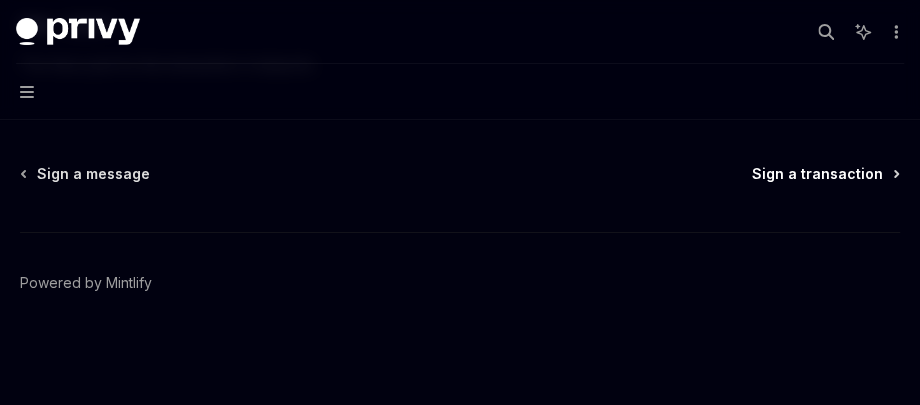click on "Sign a transaction" at bounding box center [817, 174] 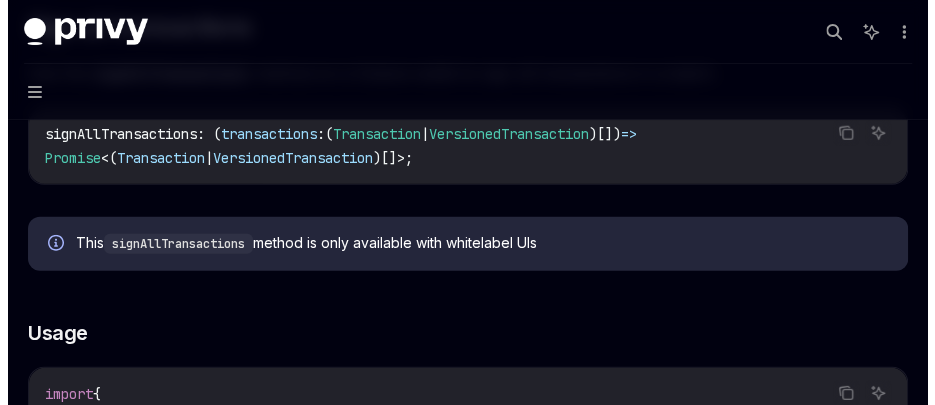 scroll, scrollTop: 2215, scrollLeft: 0, axis: vertical 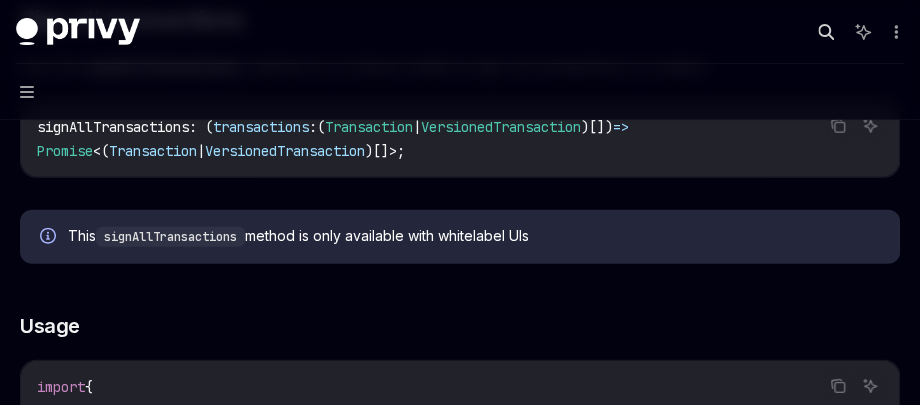 click 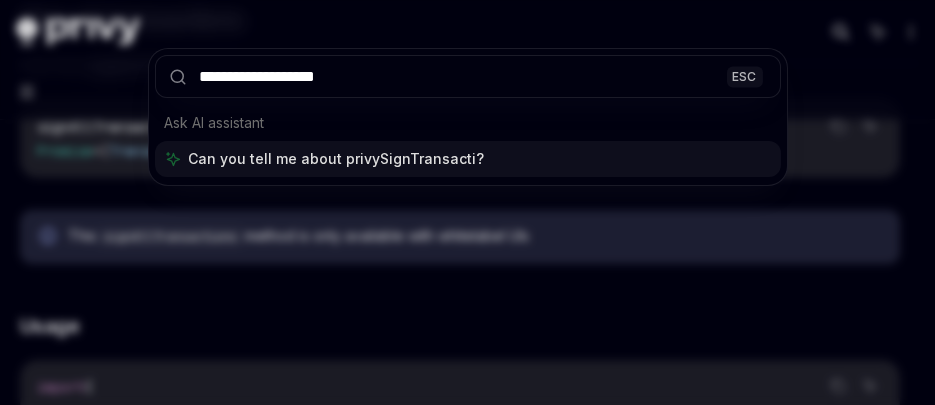 type on "**********" 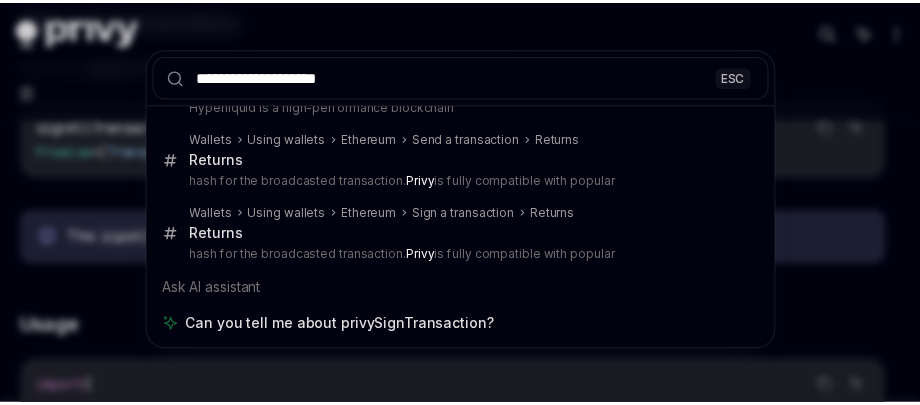 scroll, scrollTop: 0, scrollLeft: 0, axis: both 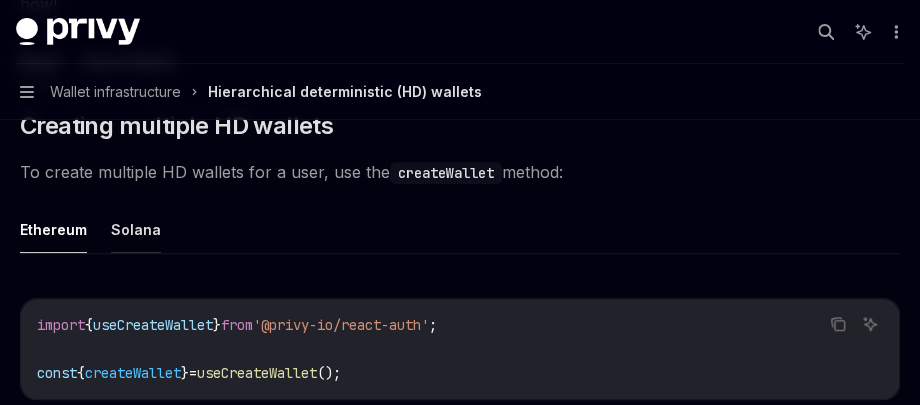 click on "Solana" at bounding box center [136, 229] 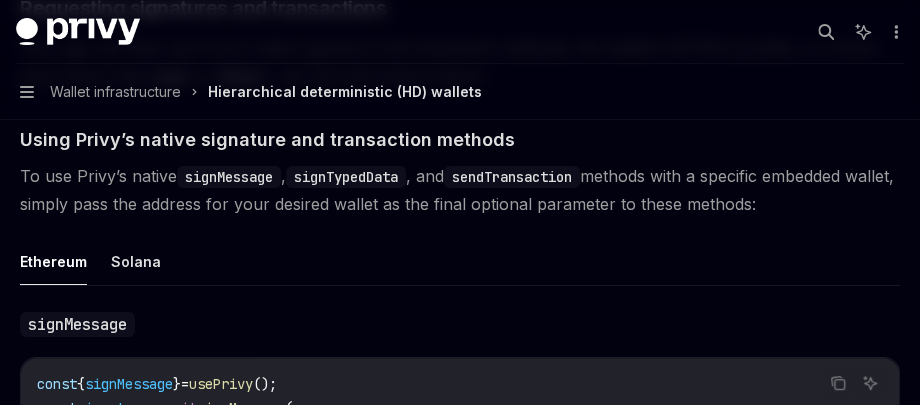 scroll, scrollTop: 3243, scrollLeft: 0, axis: vertical 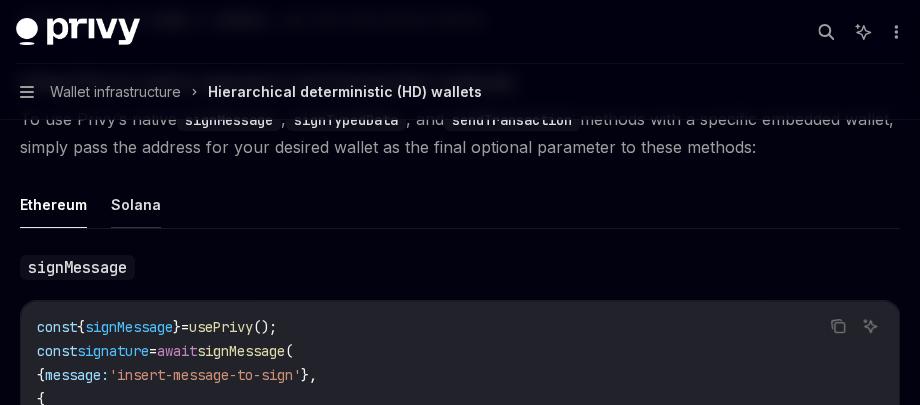 click on "Solana" at bounding box center [136, 204] 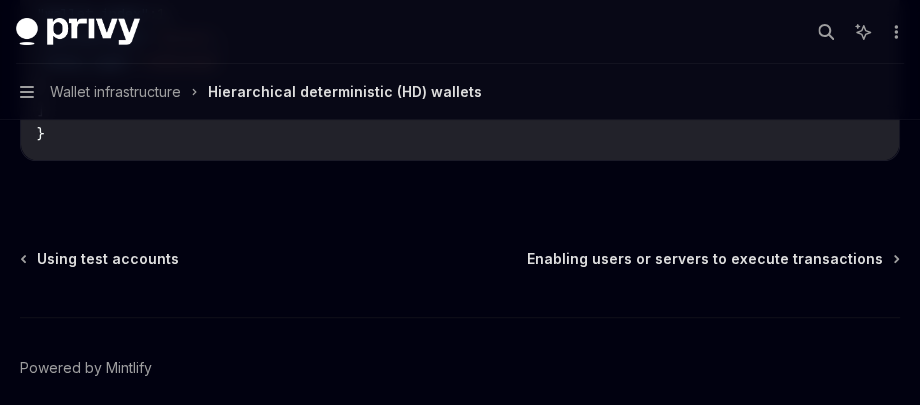 scroll, scrollTop: 6600, scrollLeft: 0, axis: vertical 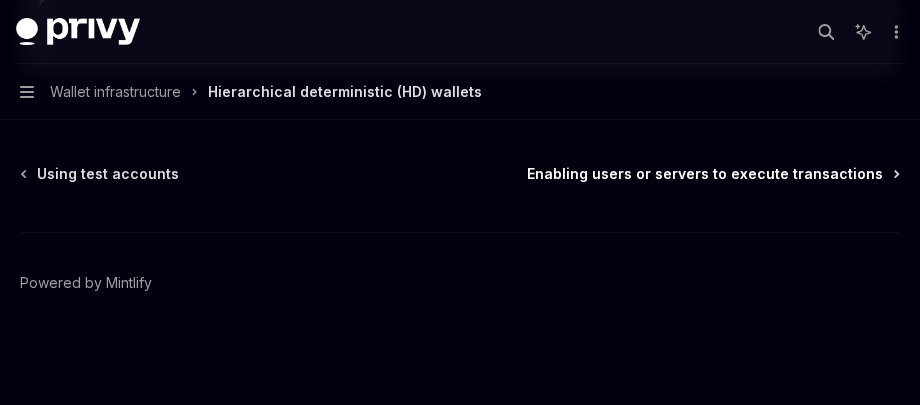click on "Enabling users or servers to execute transactions" at bounding box center (705, 174) 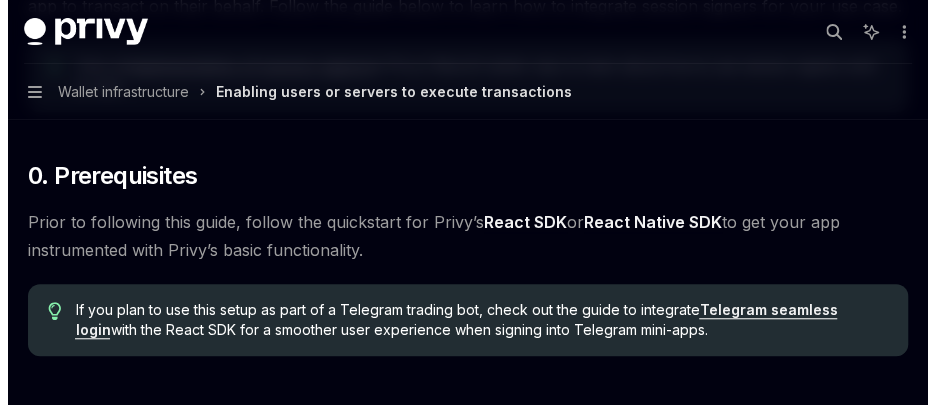 scroll, scrollTop: 483, scrollLeft: 0, axis: vertical 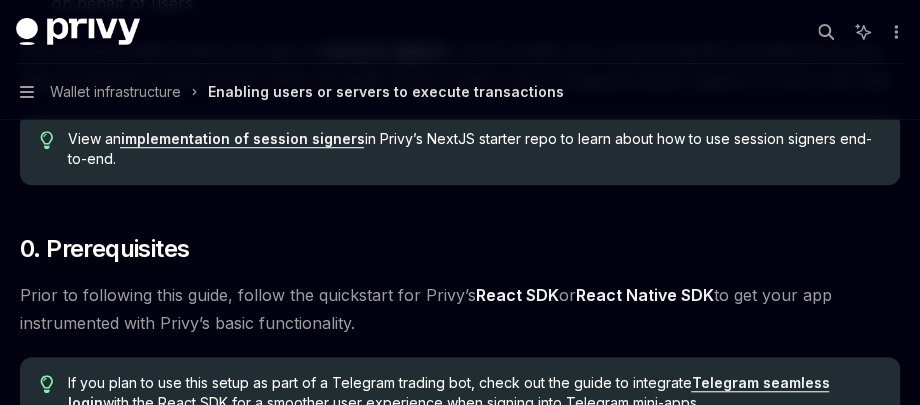 click on "Wallet infrastructure" at bounding box center [115, 92] 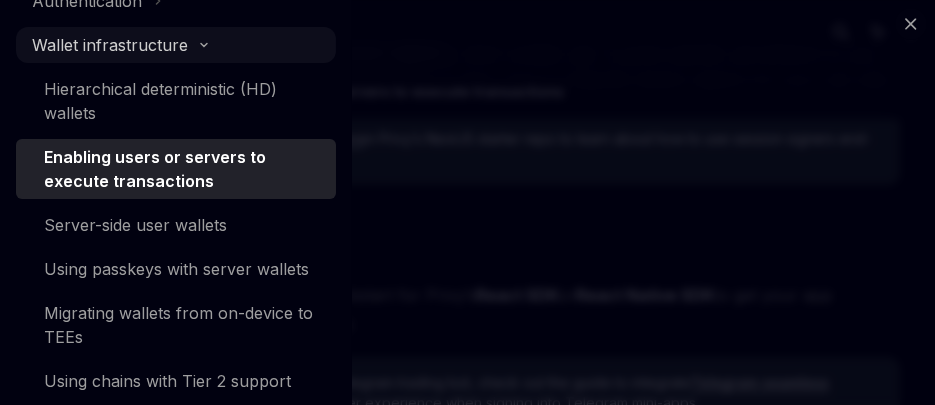 scroll, scrollTop: 0, scrollLeft: 0, axis: both 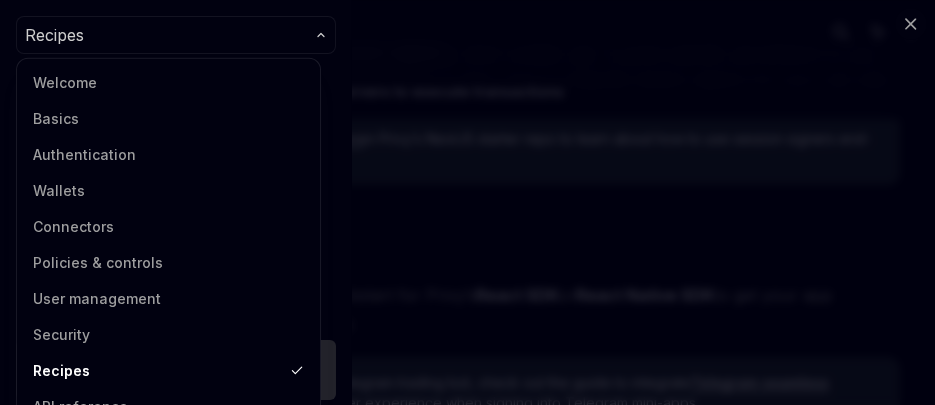 click on "Recipes" at bounding box center [176, 35] 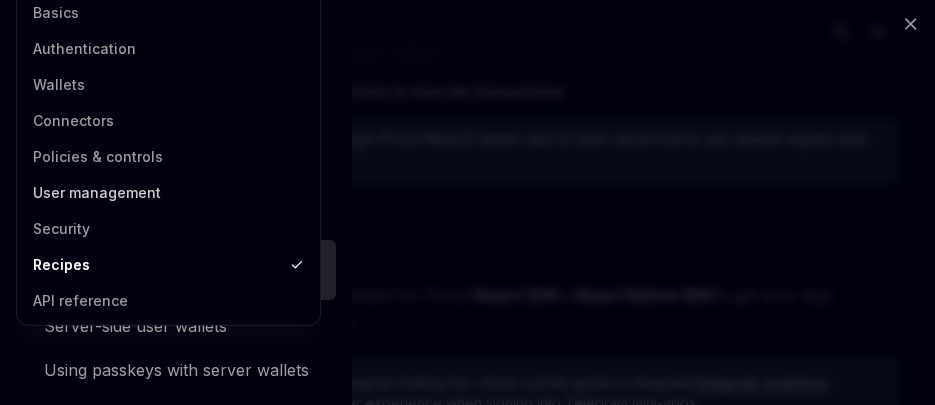 scroll, scrollTop: 105, scrollLeft: 0, axis: vertical 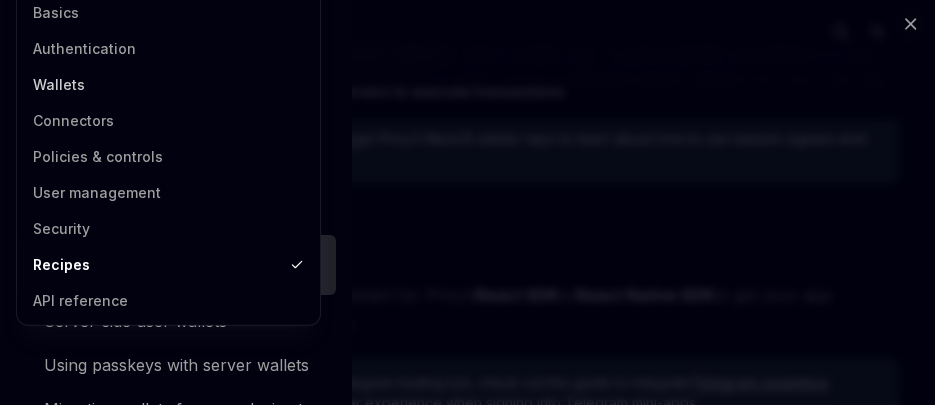 click on "Wallets" at bounding box center (168, 85) 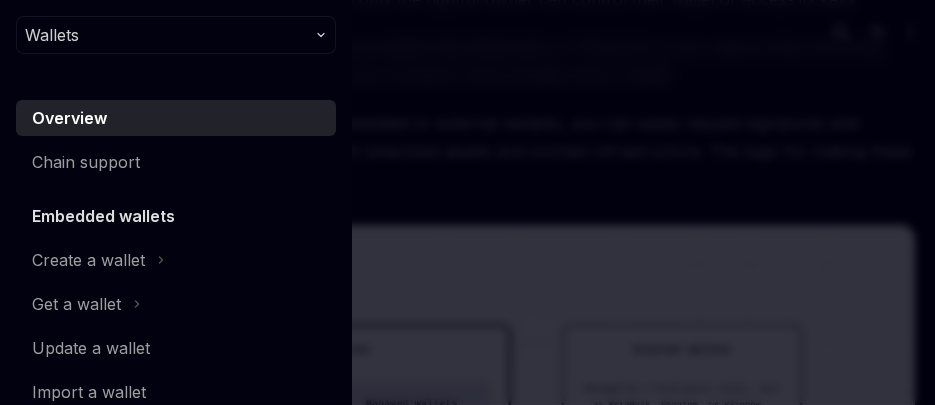 scroll, scrollTop: 0, scrollLeft: 0, axis: both 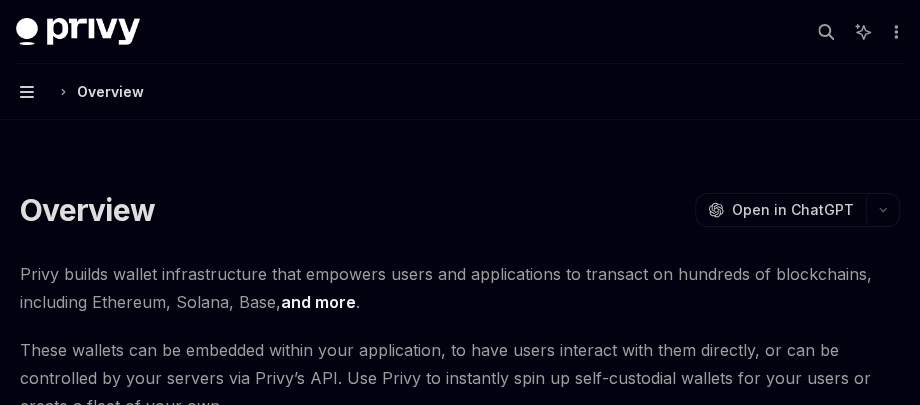 drag, startPoint x: 70, startPoint y: 76, endPoint x: 33, endPoint y: 84, distance: 37.85499 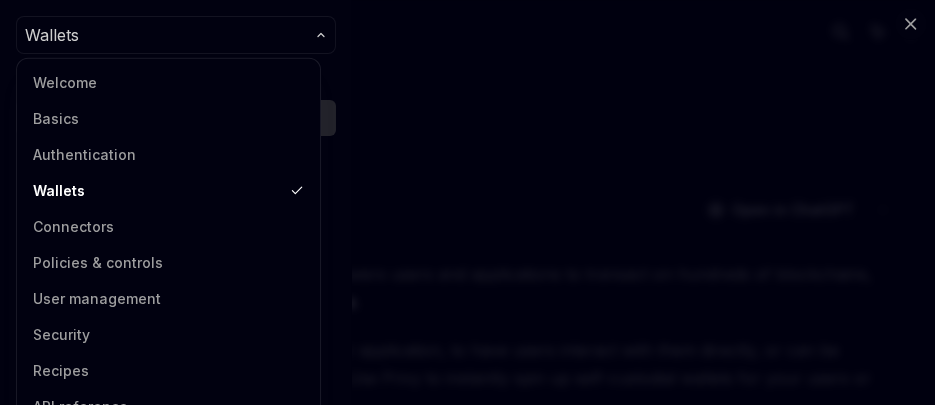 click on "Wallets" at bounding box center [52, 35] 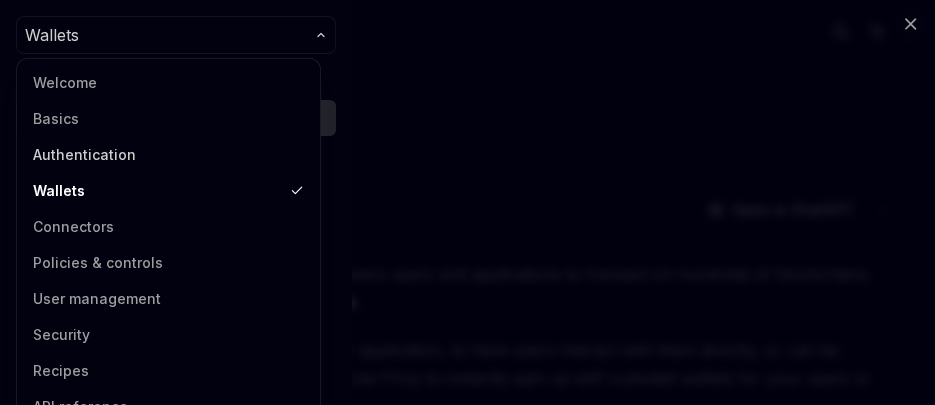 click on "Authentication" at bounding box center [168, 155] 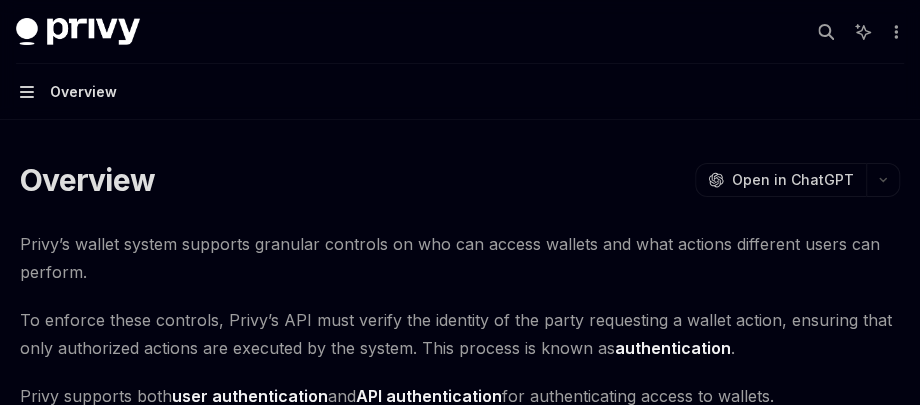 click 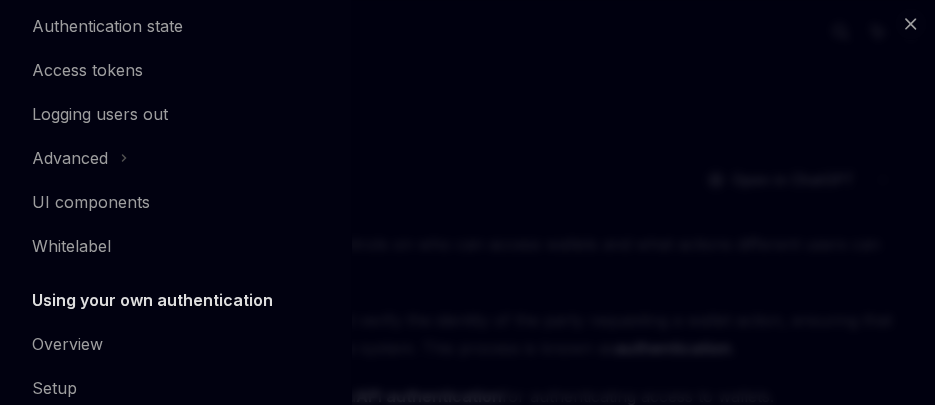 scroll, scrollTop: 0, scrollLeft: 0, axis: both 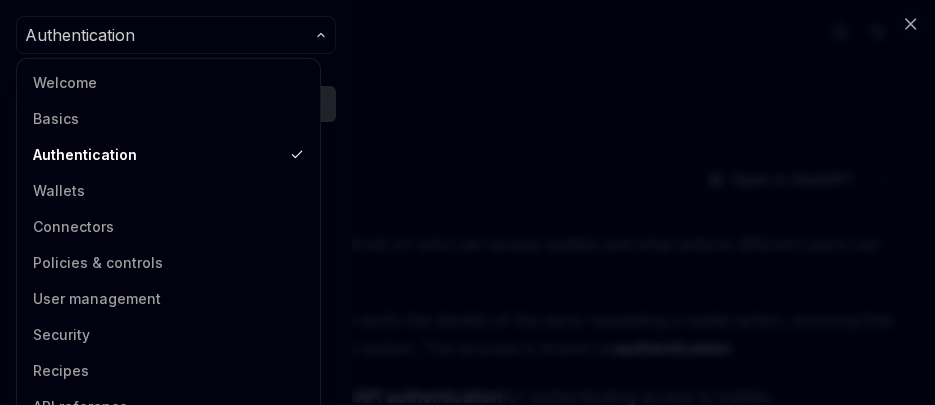 click on "Authentication" at bounding box center [80, 35] 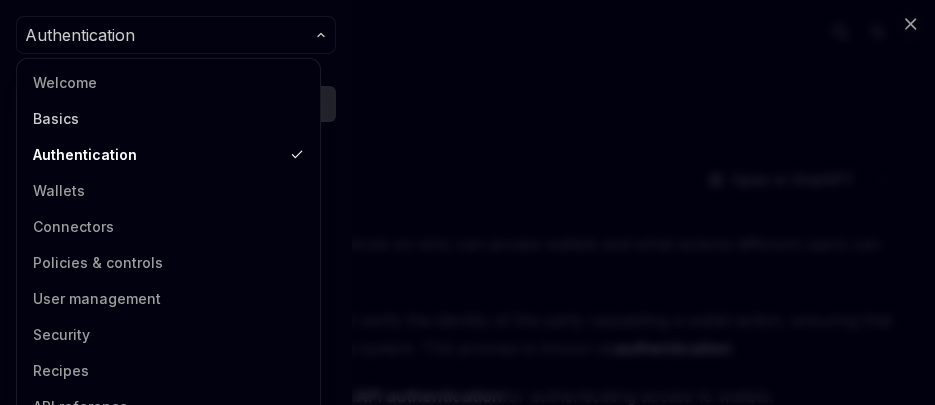click on "Basics" at bounding box center (168, 119) 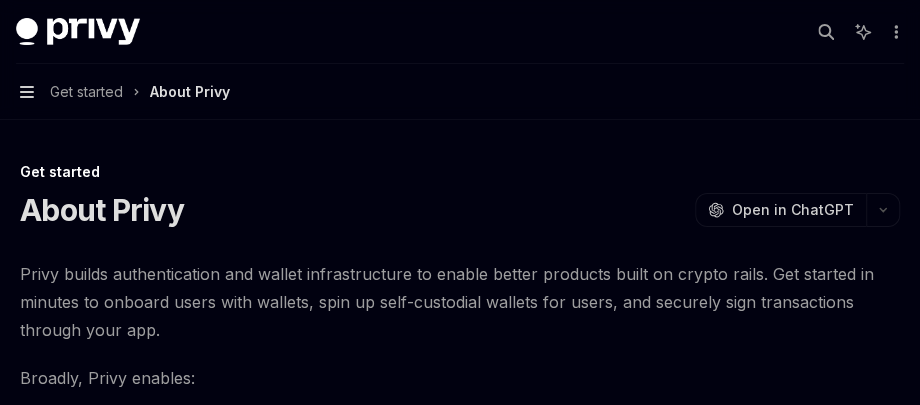 click 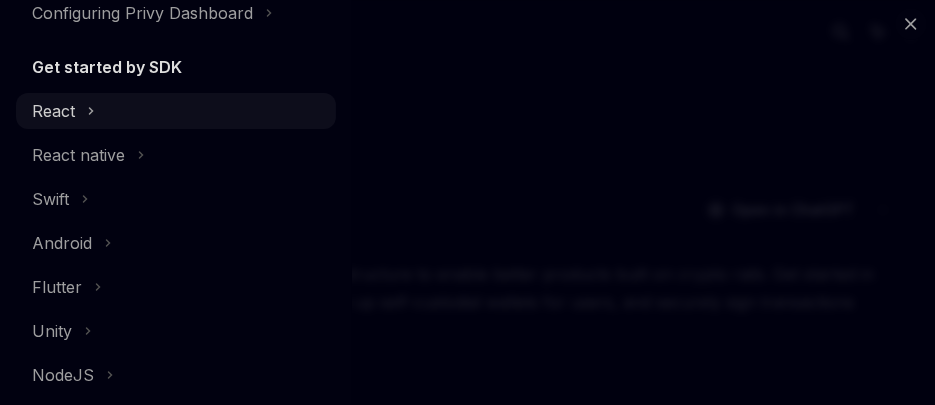 scroll, scrollTop: 148, scrollLeft: 0, axis: vertical 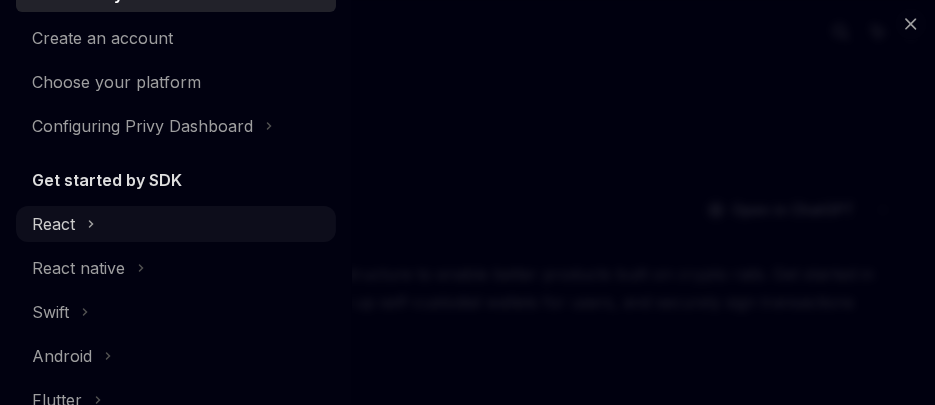 click 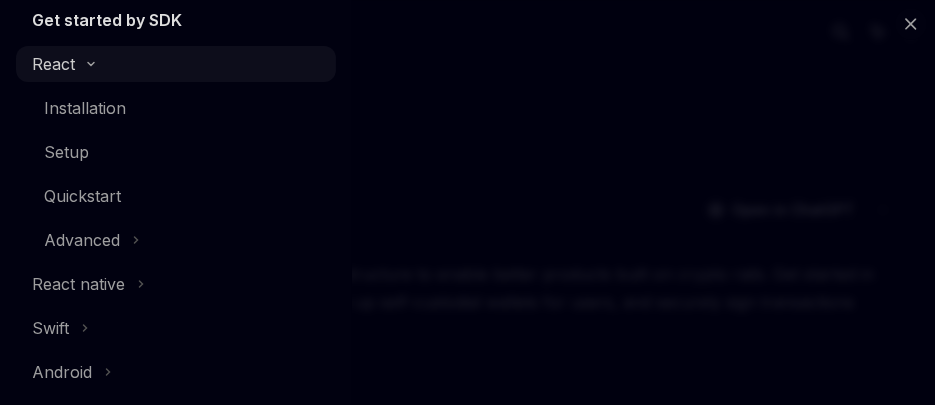 scroll, scrollTop: 316, scrollLeft: 0, axis: vertical 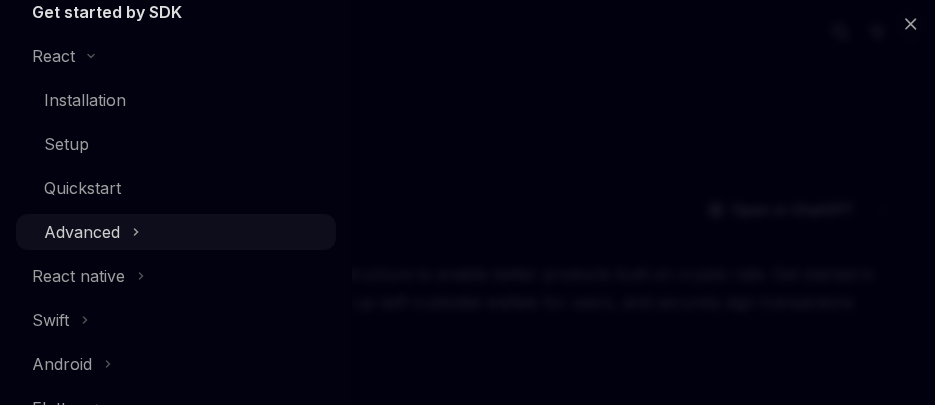 click on "Advanced" at bounding box center (176, 232) 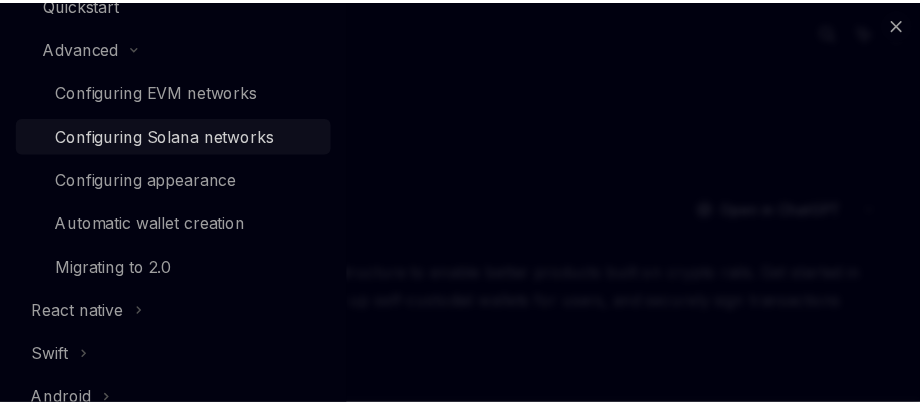 scroll, scrollTop: 500, scrollLeft: 0, axis: vertical 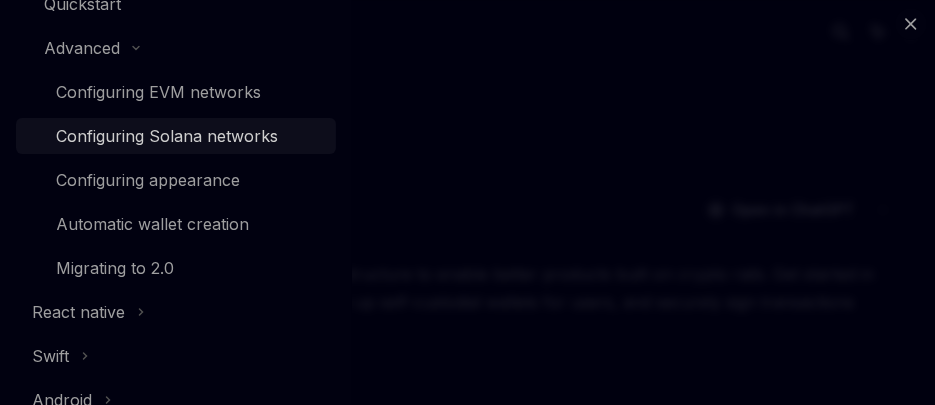 click on "Configuring Solana networks" at bounding box center (167, 136) 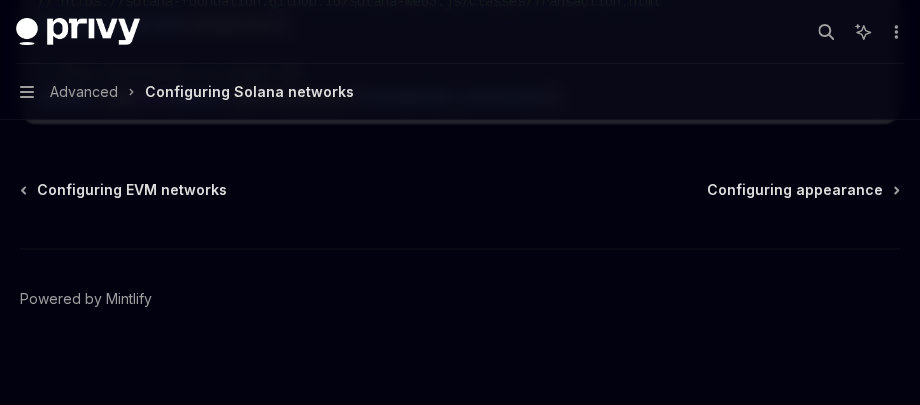 scroll, scrollTop: 1268, scrollLeft: 0, axis: vertical 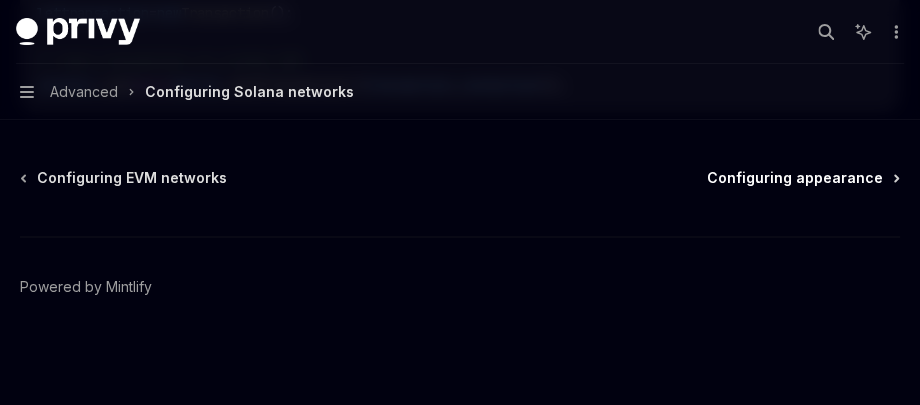 click on "Configuring appearance" at bounding box center (795, 178) 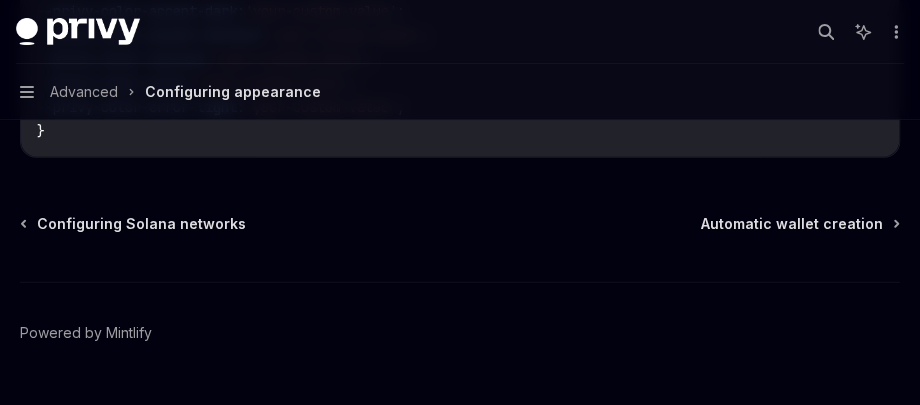 scroll, scrollTop: 5264, scrollLeft: 0, axis: vertical 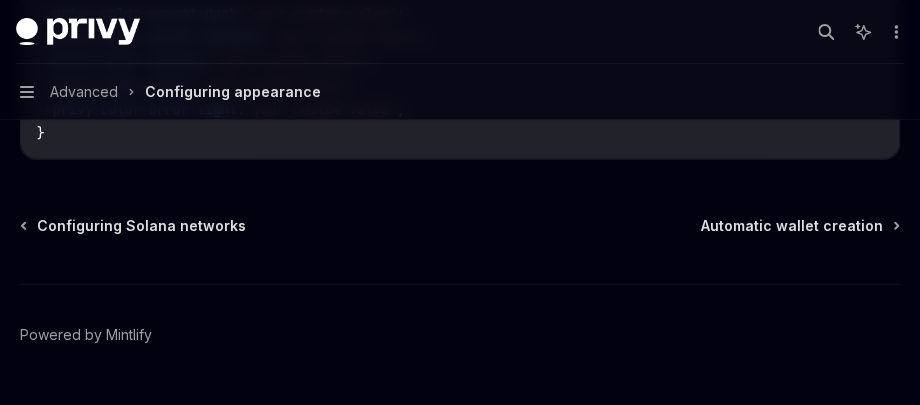drag, startPoint x: 643, startPoint y: 268, endPoint x: 519, endPoint y: 254, distance: 124.78782 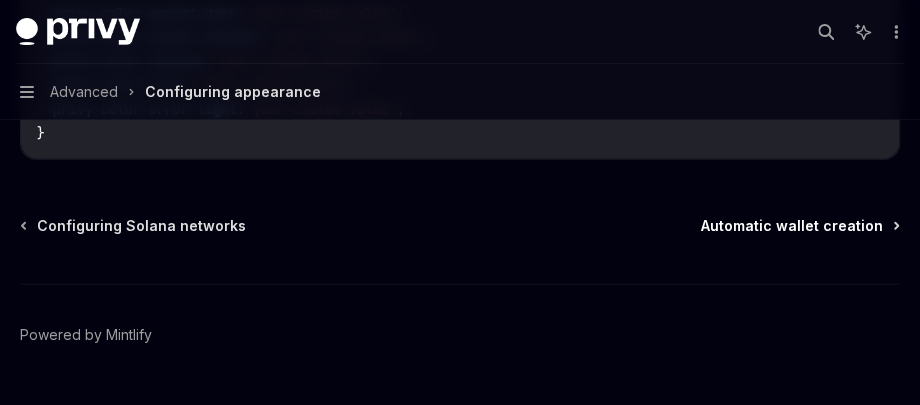 click on "Automatic wallet creation" at bounding box center (792, 226) 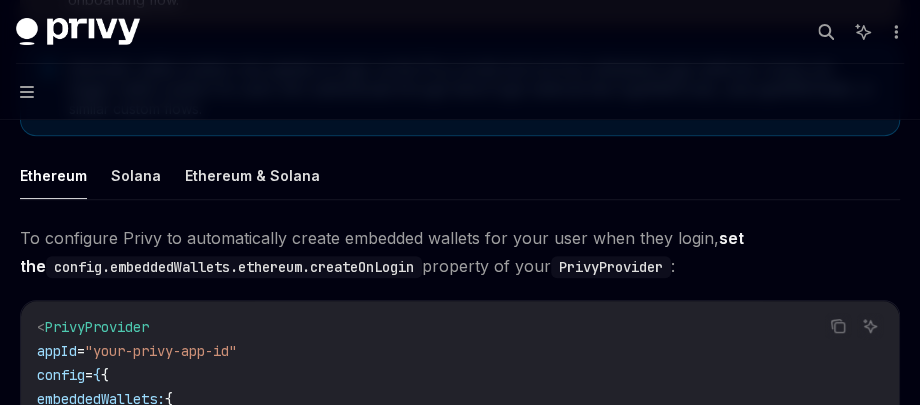 scroll, scrollTop: 404, scrollLeft: 0, axis: vertical 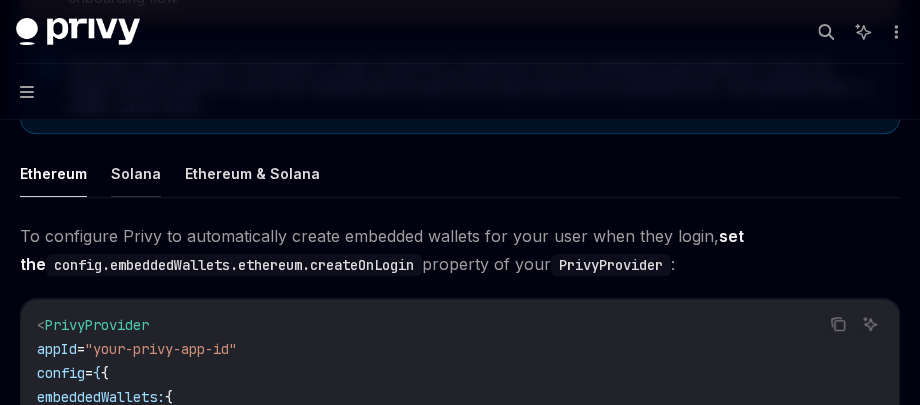 click on "Solana" at bounding box center (136, 173) 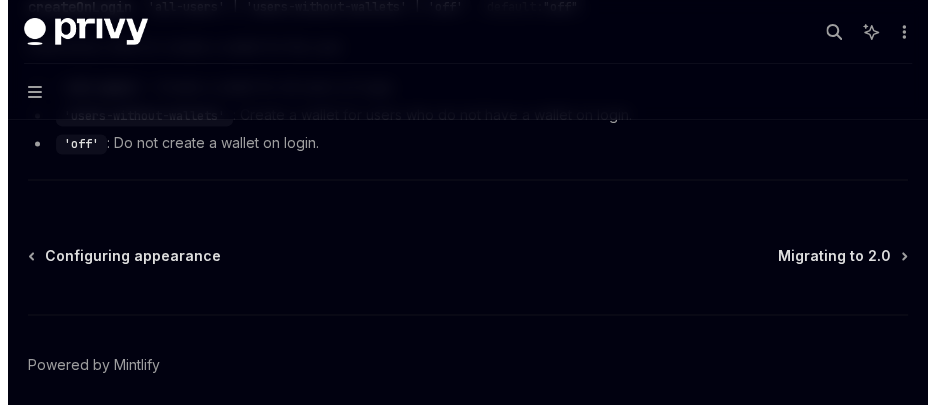 scroll, scrollTop: 1146, scrollLeft: 0, axis: vertical 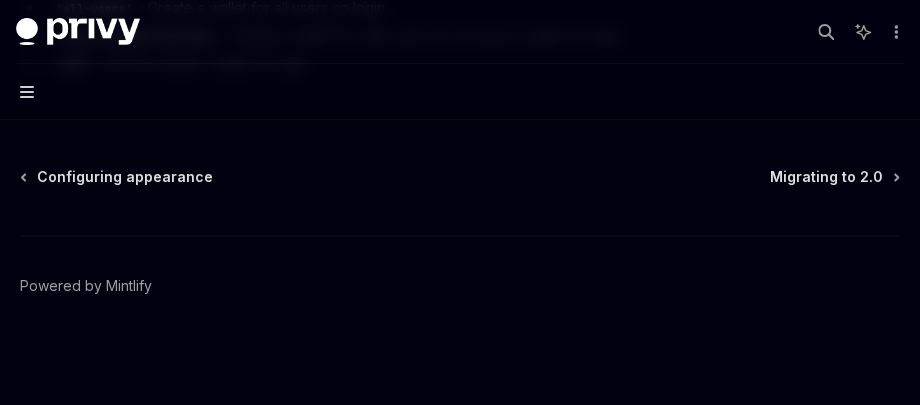 click 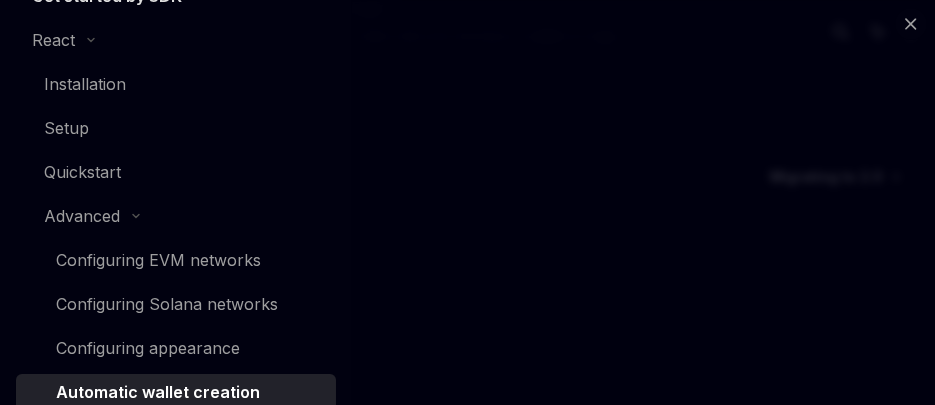 scroll, scrollTop: 0, scrollLeft: 0, axis: both 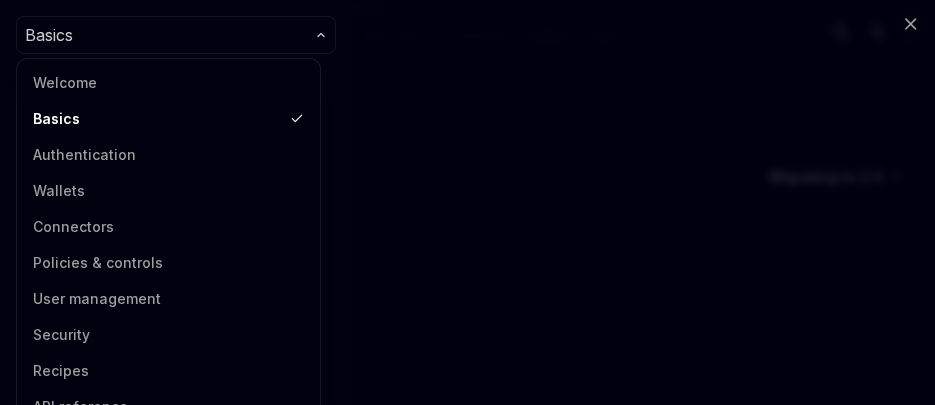 click on "Basics" at bounding box center [49, 35] 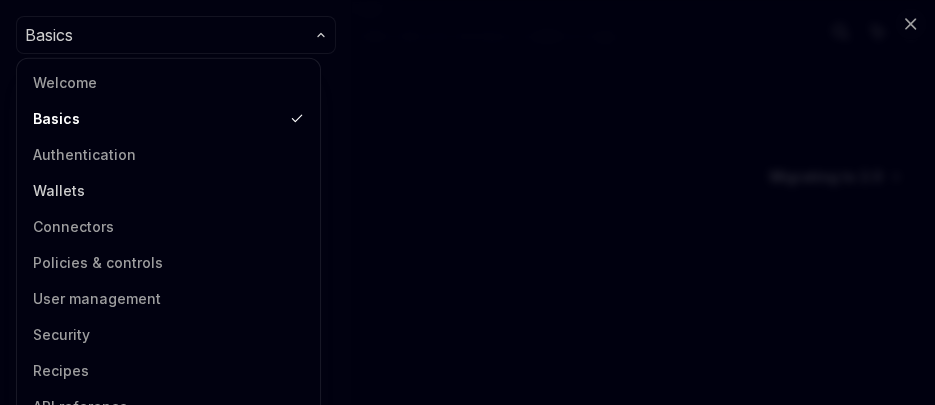 click on "Wallets" at bounding box center (168, 191) 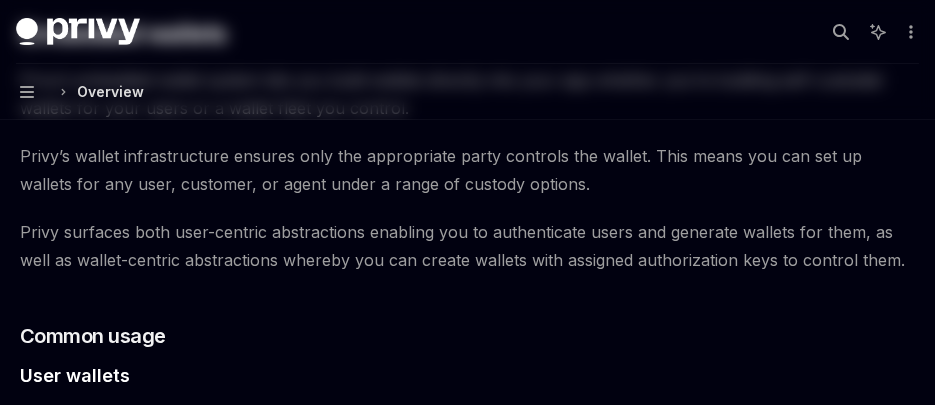 scroll, scrollTop: 0, scrollLeft: 0, axis: both 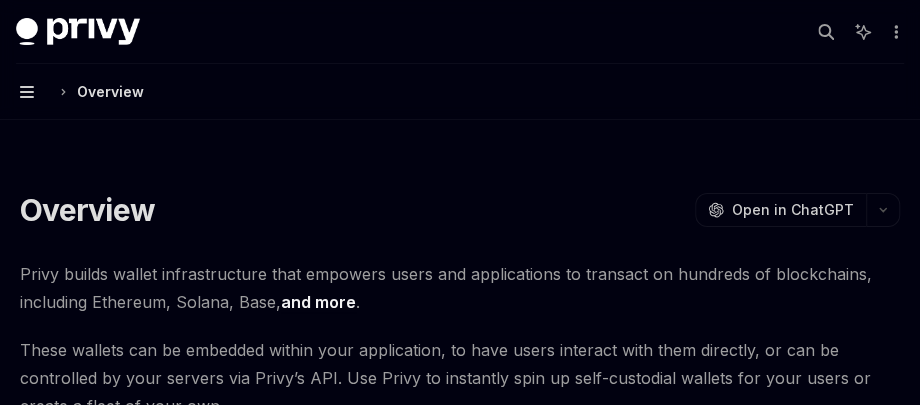 click 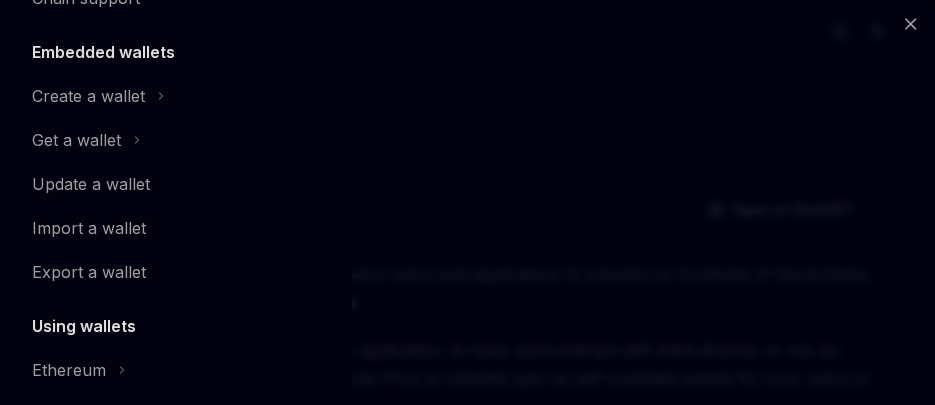 scroll, scrollTop: 167, scrollLeft: 0, axis: vertical 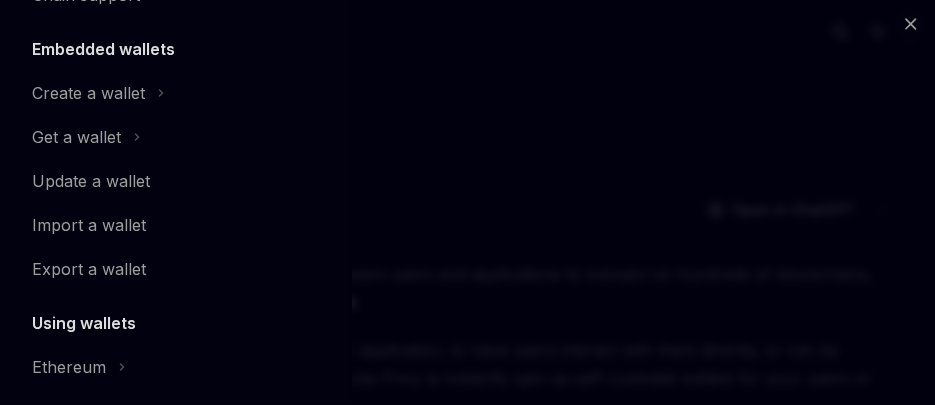 click on "Import a wallet" at bounding box center [176, 225] 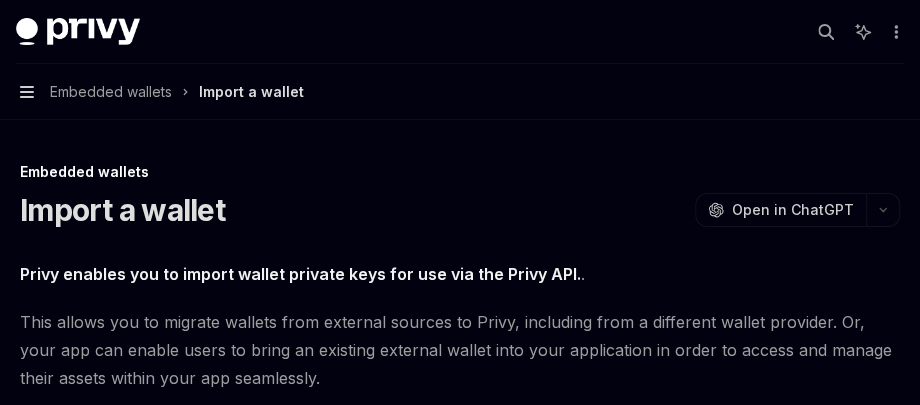 click 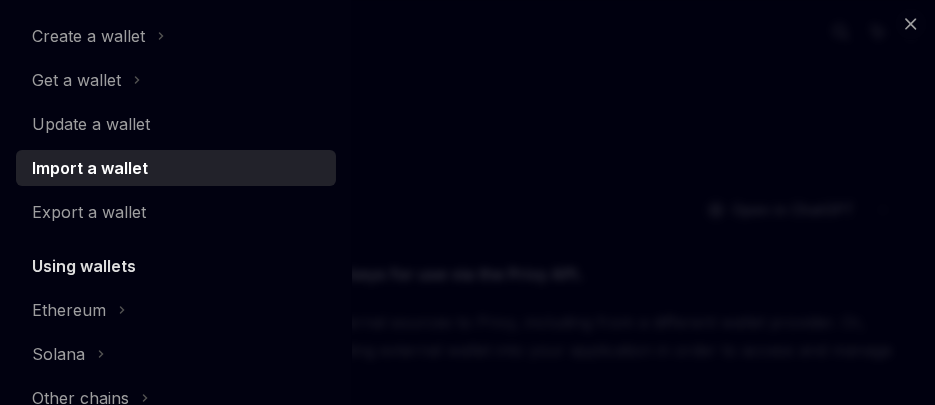 scroll, scrollTop: 224, scrollLeft: 0, axis: vertical 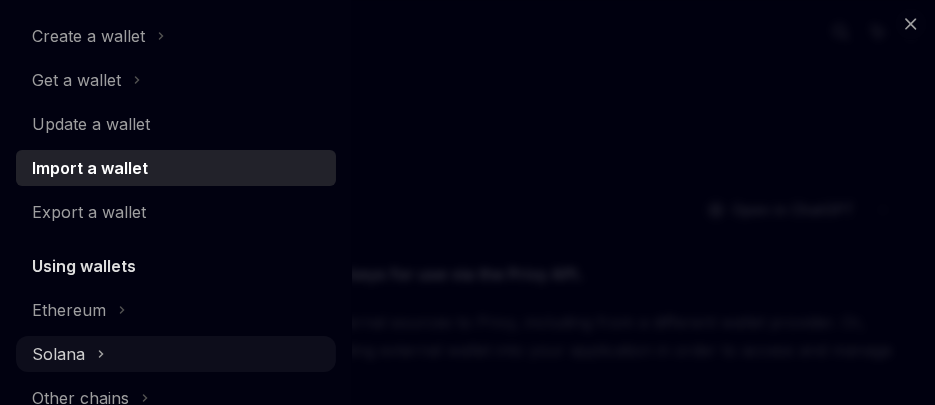 click on "Solana" at bounding box center (76, 80) 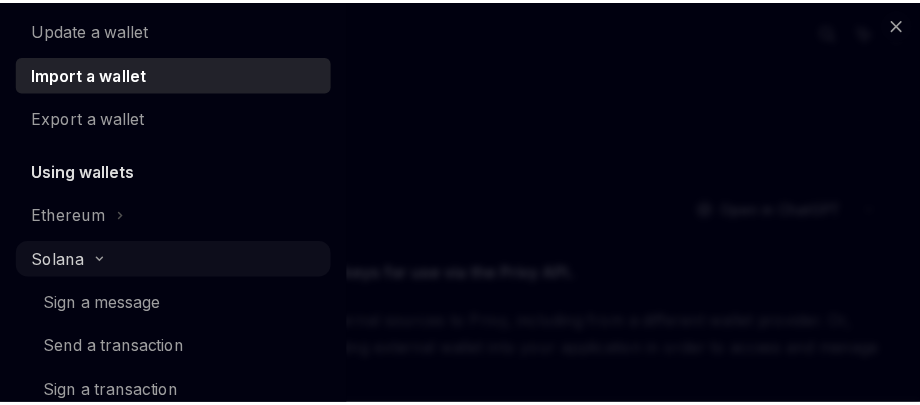 scroll, scrollTop: 324, scrollLeft: 0, axis: vertical 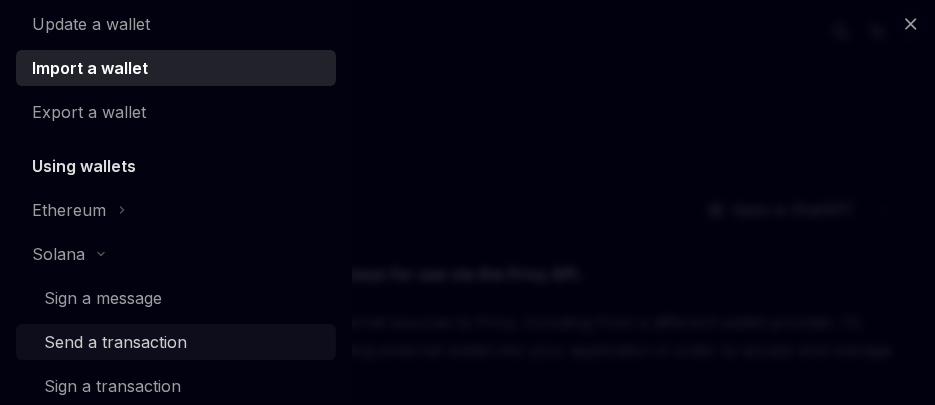 click on "Send a transaction" at bounding box center (176, 342) 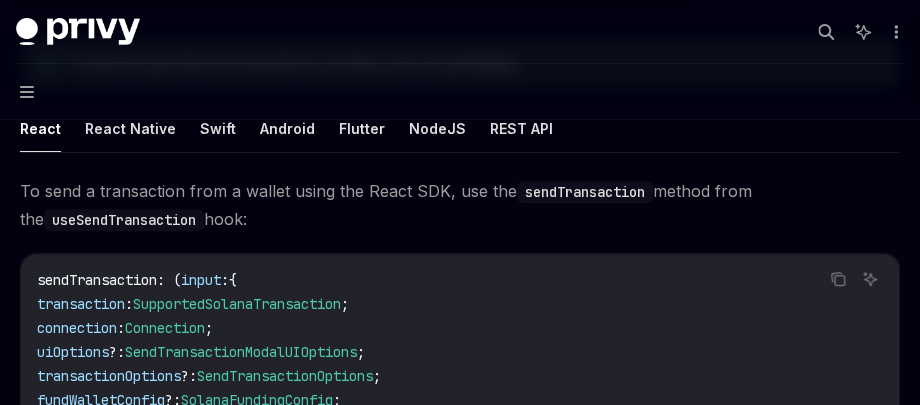 scroll, scrollTop: 0, scrollLeft: 0, axis: both 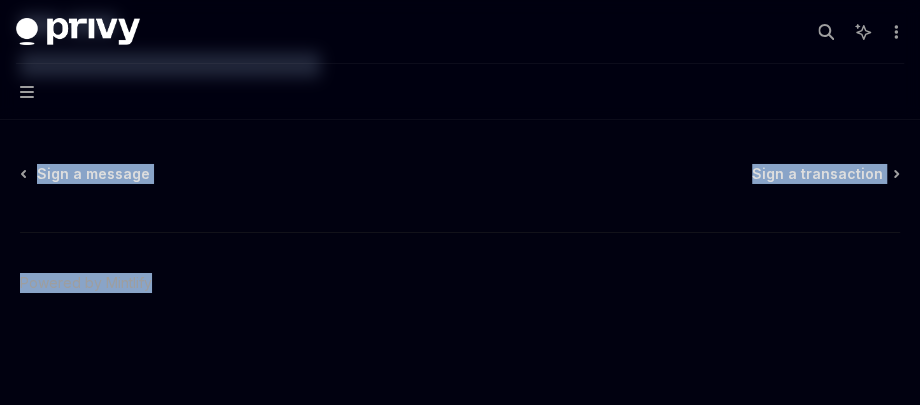 drag, startPoint x: 18, startPoint y: 160, endPoint x: 248, endPoint y: 360, distance: 304.795 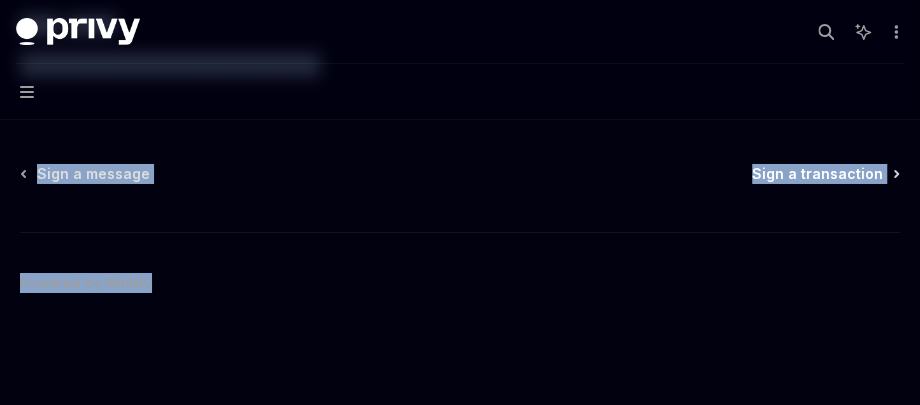 click on "Sign a transaction" at bounding box center [817, 174] 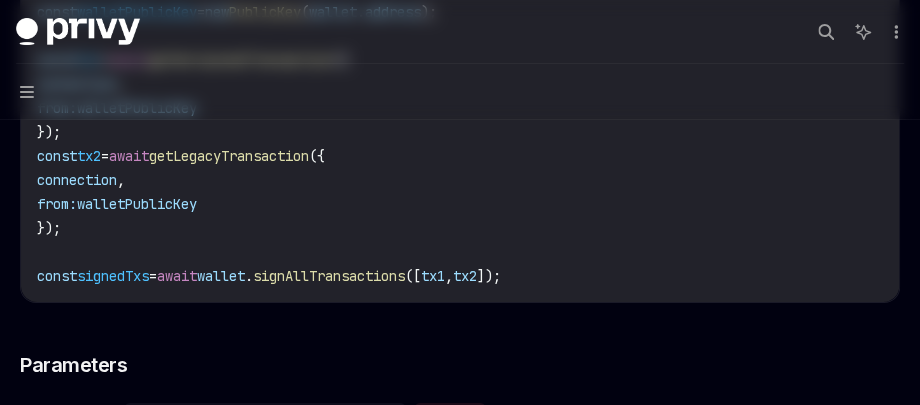 scroll, scrollTop: 0, scrollLeft: 0, axis: both 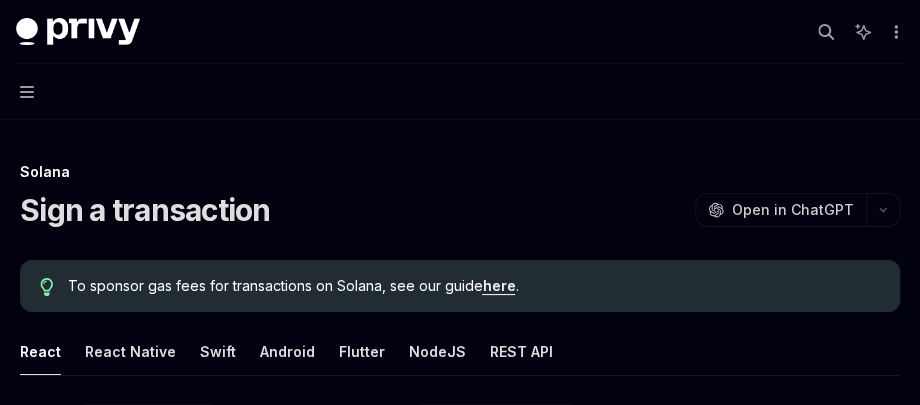 type on "*" 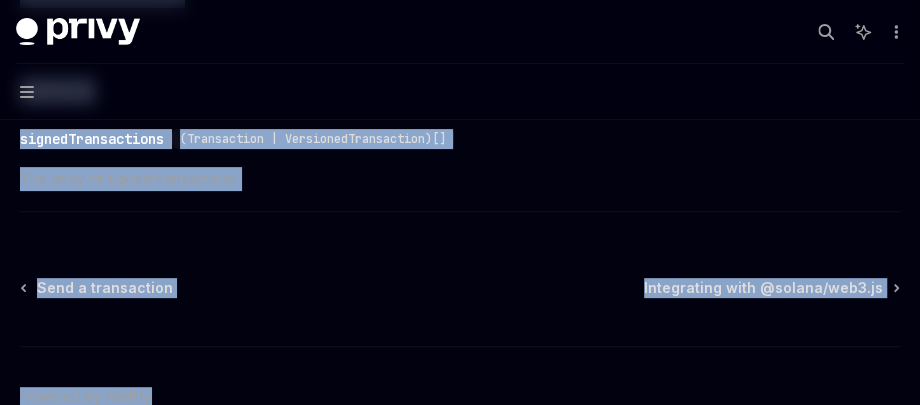 scroll, scrollTop: 3466, scrollLeft: 0, axis: vertical 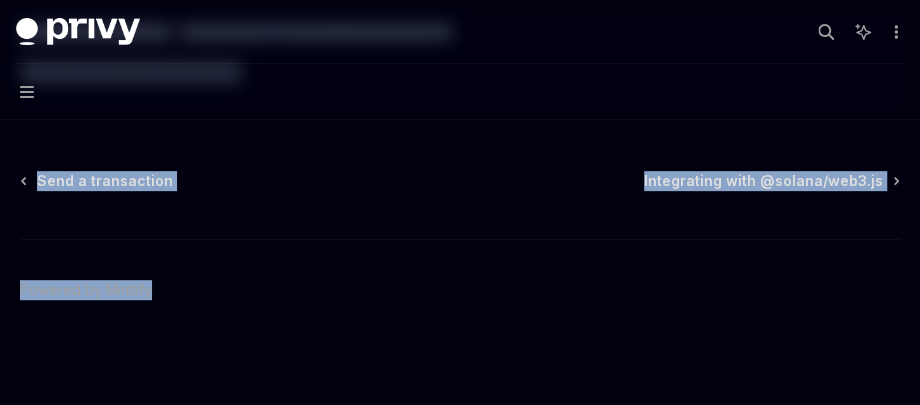 drag, startPoint x: 18, startPoint y: 130, endPoint x: 310, endPoint y: 406, distance: 401.79596 